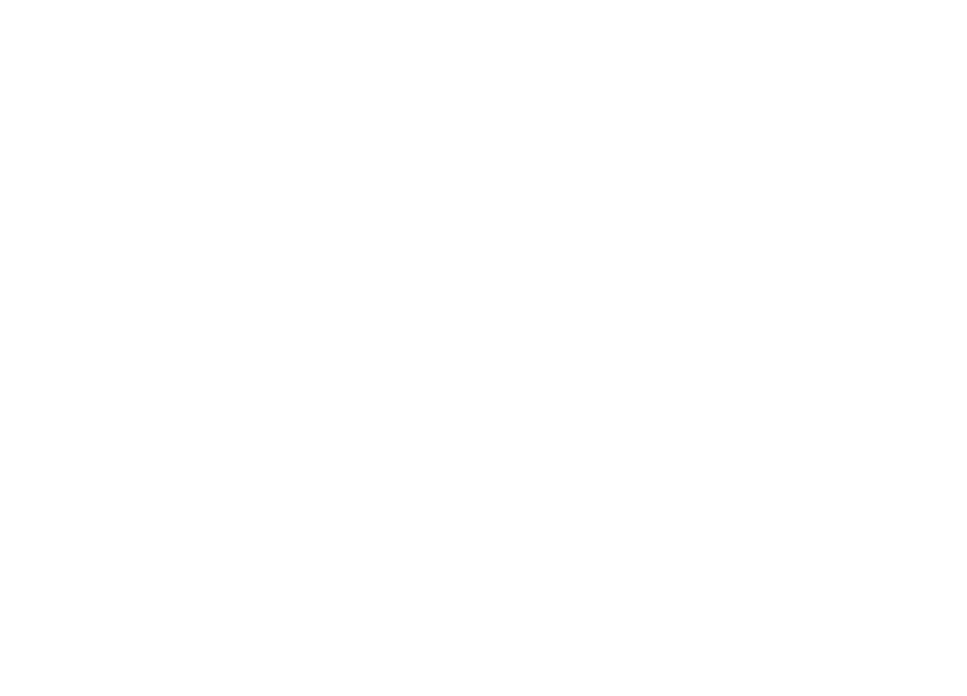 scroll, scrollTop: 0, scrollLeft: 0, axis: both 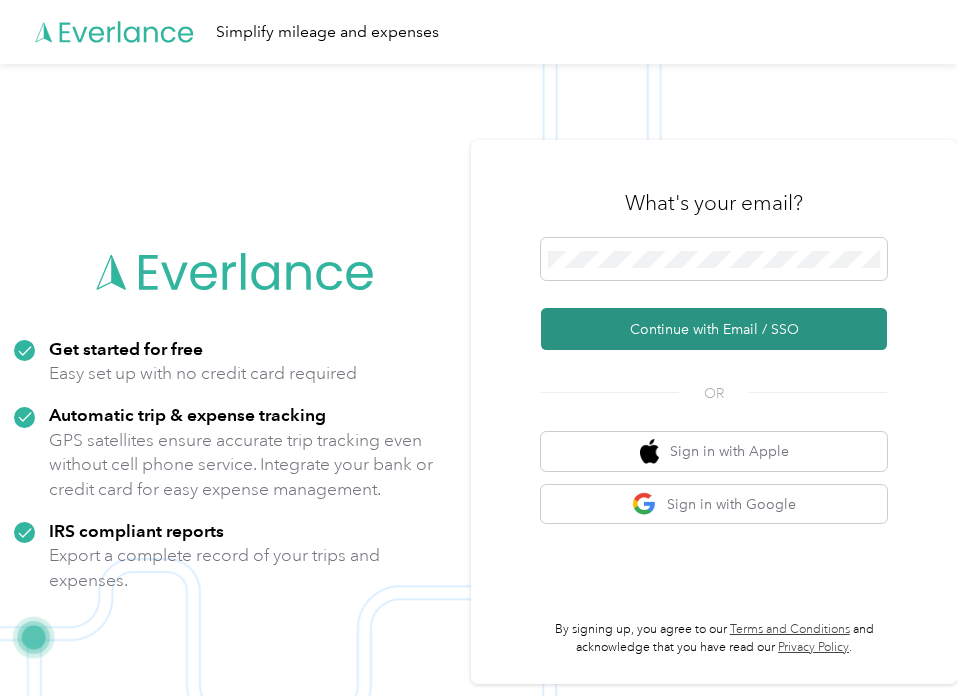 click on "Continue with Email / SSO" at bounding box center [714, 329] 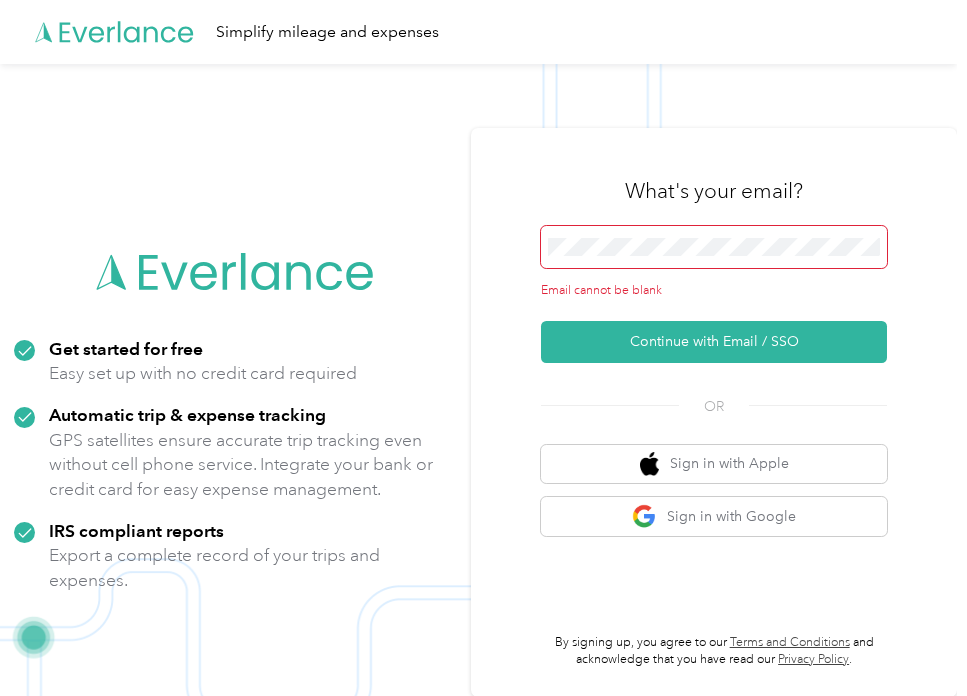 click at bounding box center (714, 247) 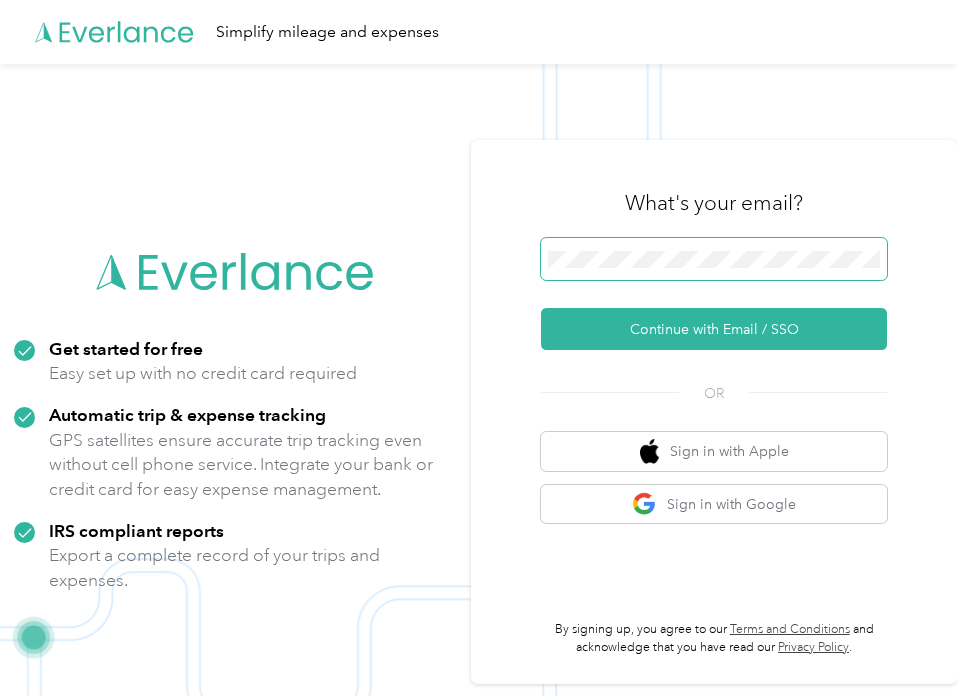click on "Continue with Email / SSO" at bounding box center [714, 329] 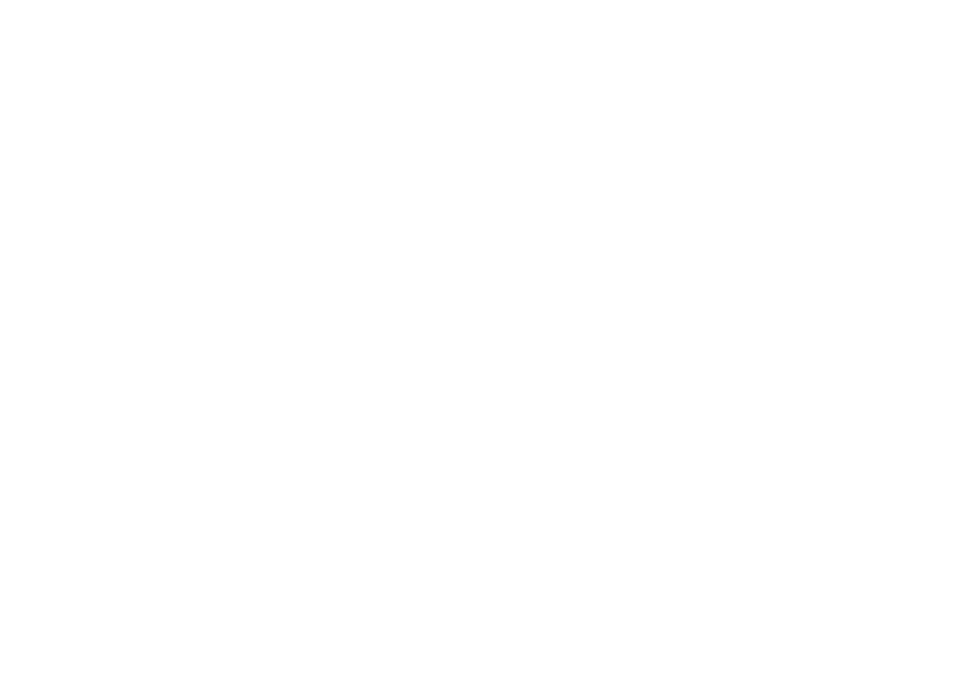 scroll, scrollTop: 0, scrollLeft: 0, axis: both 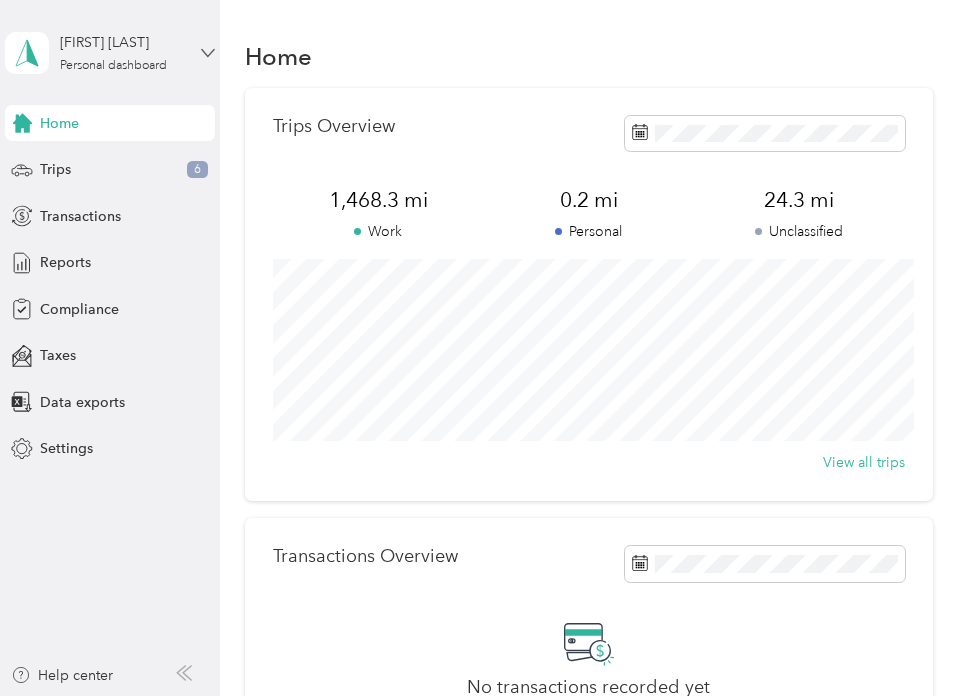 click 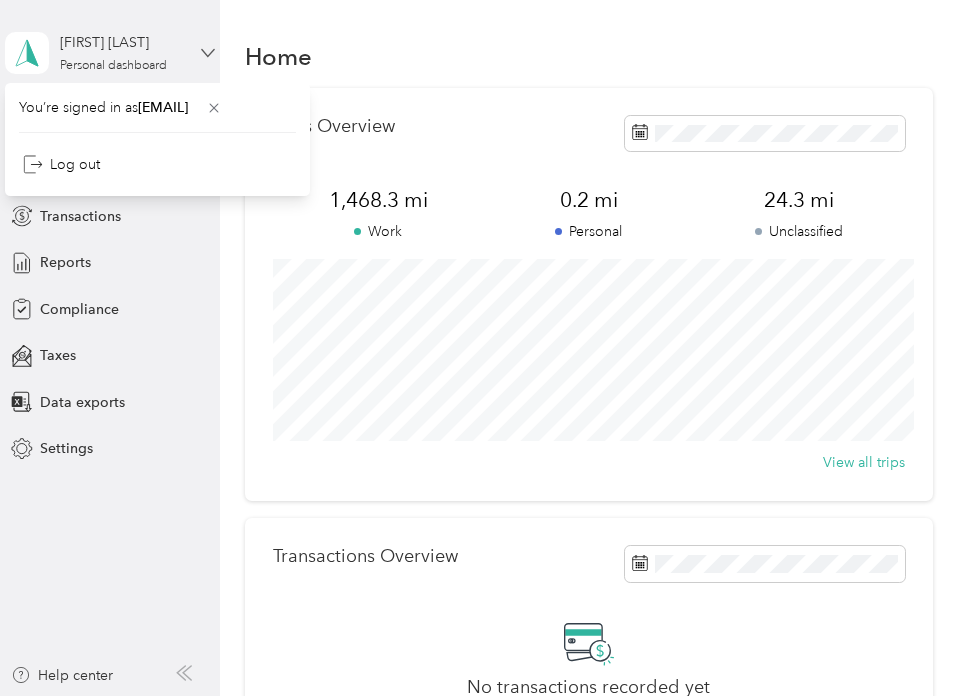 click 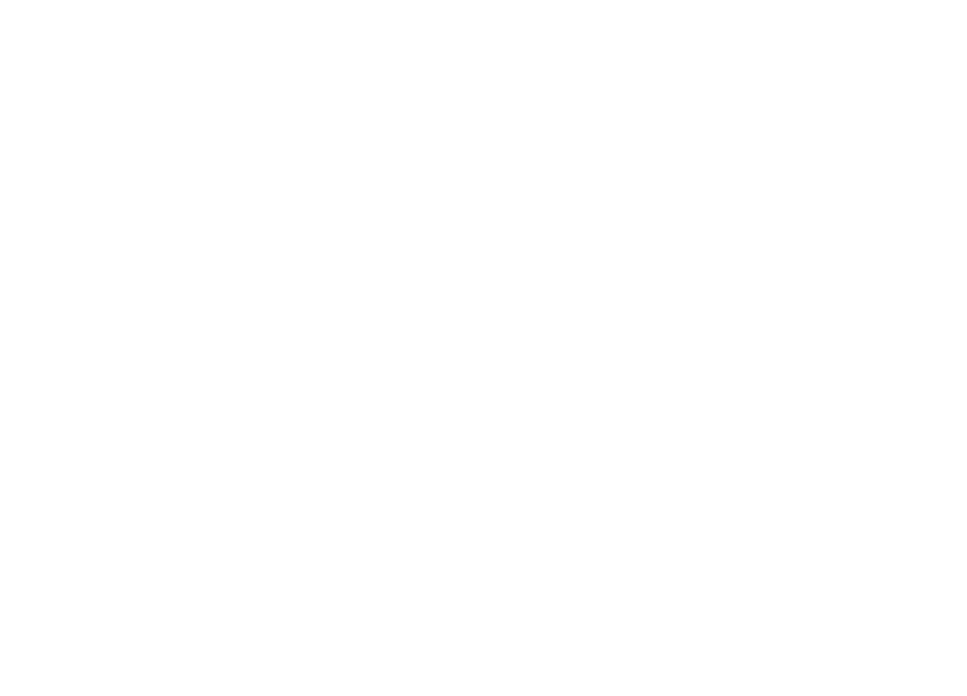 scroll, scrollTop: 0, scrollLeft: 0, axis: both 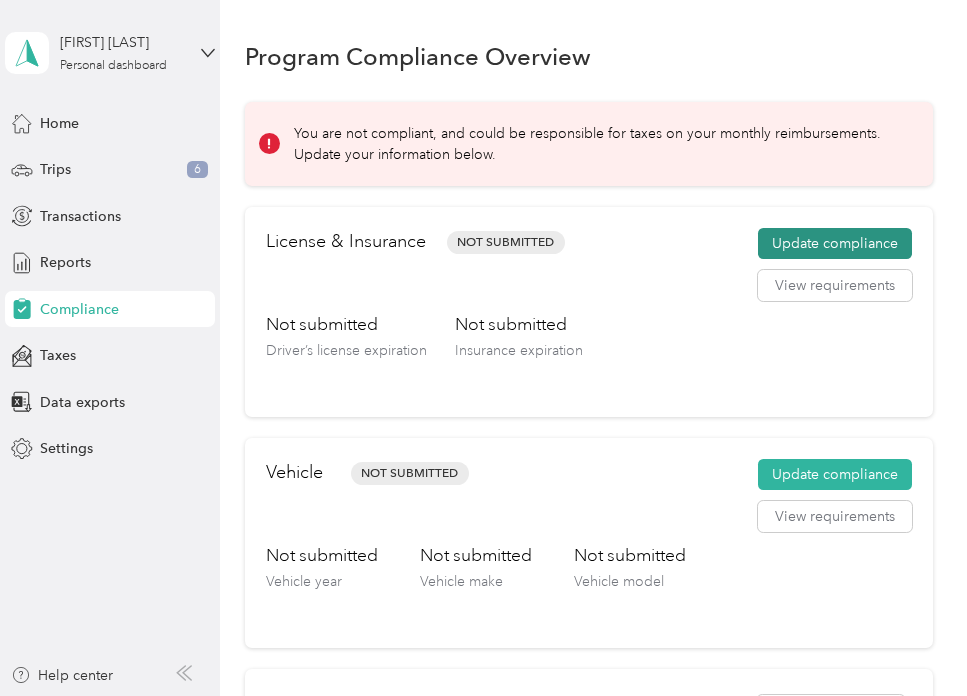 click on "Update compliance" at bounding box center [835, 244] 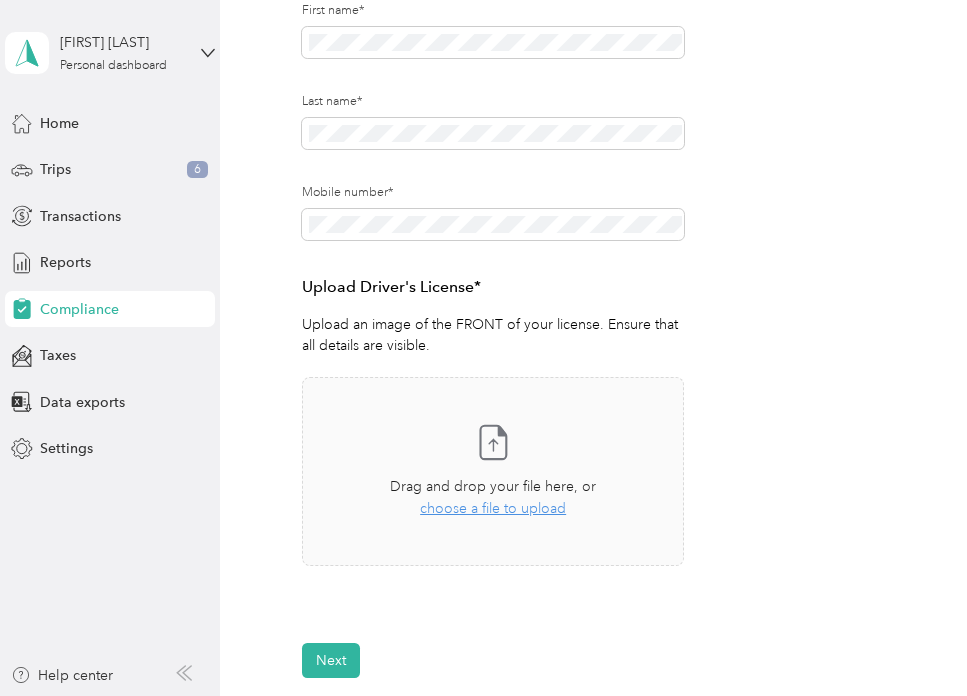 scroll, scrollTop: 305, scrollLeft: 0, axis: vertical 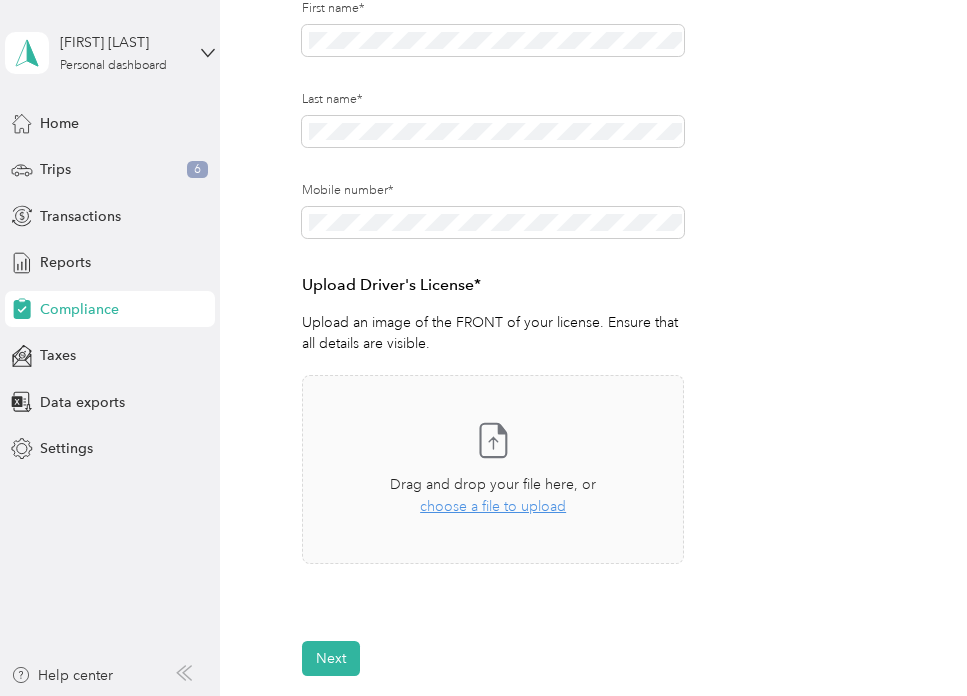 click on "Employee details & driver’s license License Insurance declaration Insurance Vehicle details Vehicle Employee details & driver’s license First name*   Last name*   Mobile number*   Upload Driver's License* Upload an image of the FRONT of your license. Ensure that all details are visible. Take a photo or choose a photo from your library Drag and drop your file here, or choose a file to upload To update your vehicle, complete these steps: 1. Upload new insurance declaration page 2. Update vehicle details 3. Press Submit! Upload Insurance Declaration page* Upload your insurance declaration page. Make sure all required details are clearly visible.   What is the Insurance Declaration page? Click to expand This is an example. Your insurance declaration page may look slightly different. Take a photo or choose a photo from your library Drag and drop your file here, or choose a file to upload Is this vehicle owned or leased?* Owned Leased Odometer reading (in miles)*   Odometer reading date*     Next" at bounding box center (588, 283) 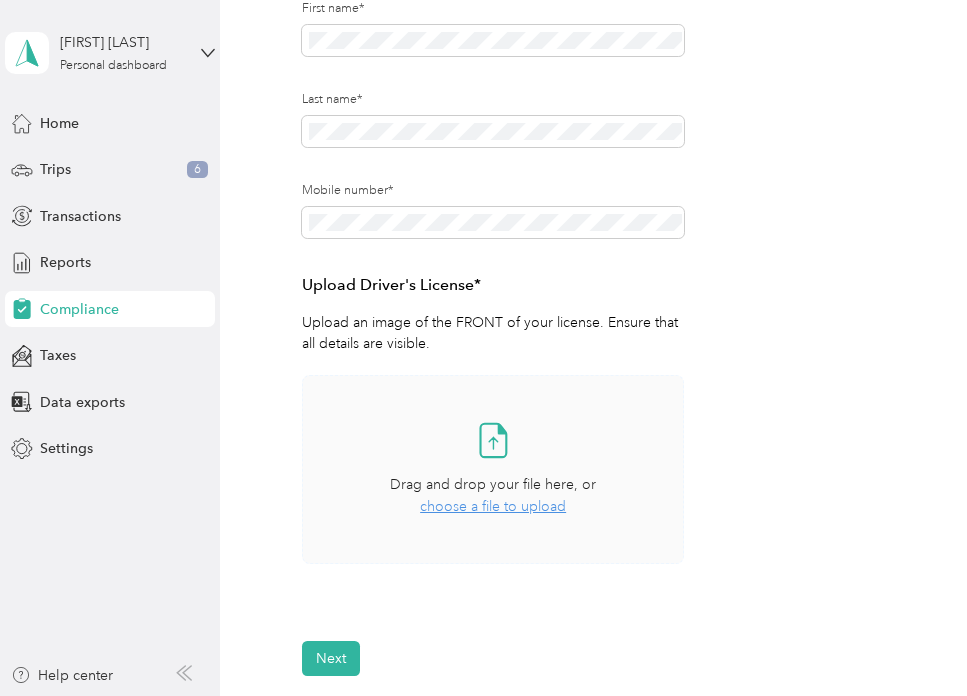 click 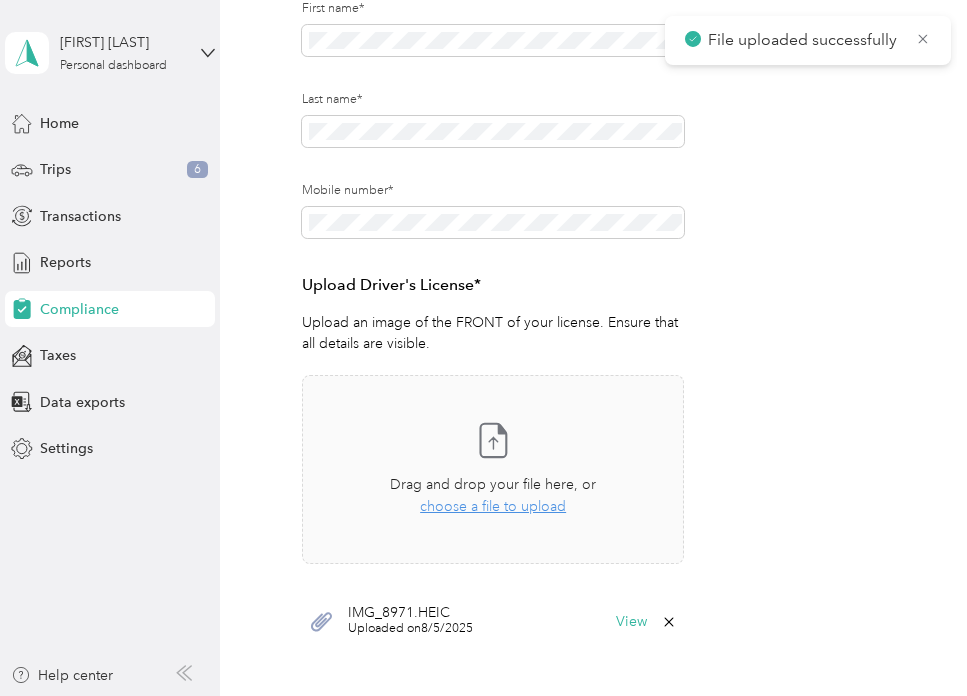 scroll, scrollTop: 635, scrollLeft: 0, axis: vertical 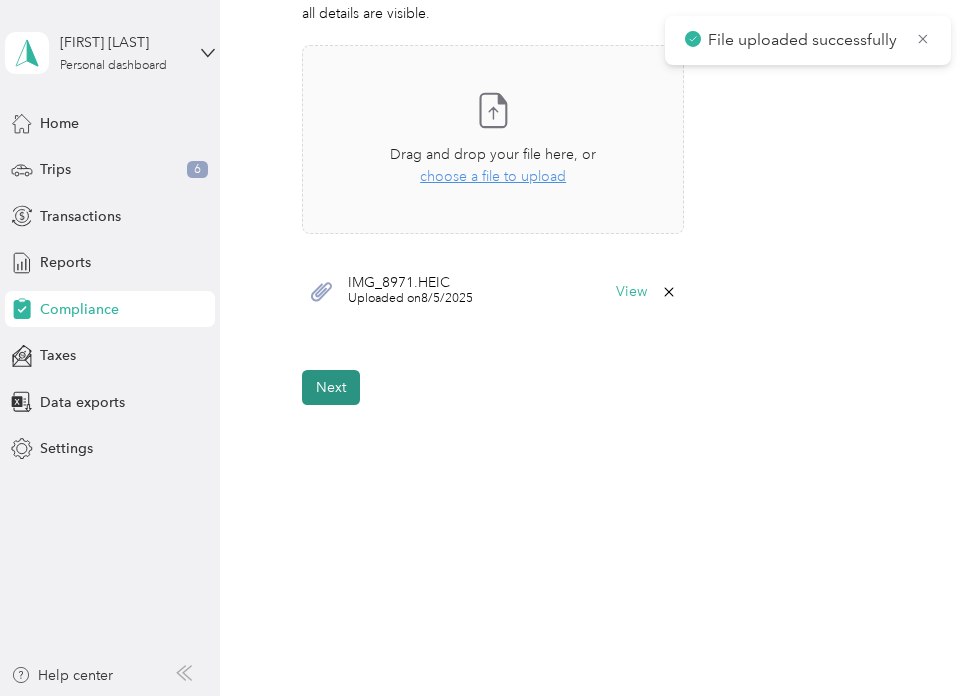 click on "Next" at bounding box center (331, 387) 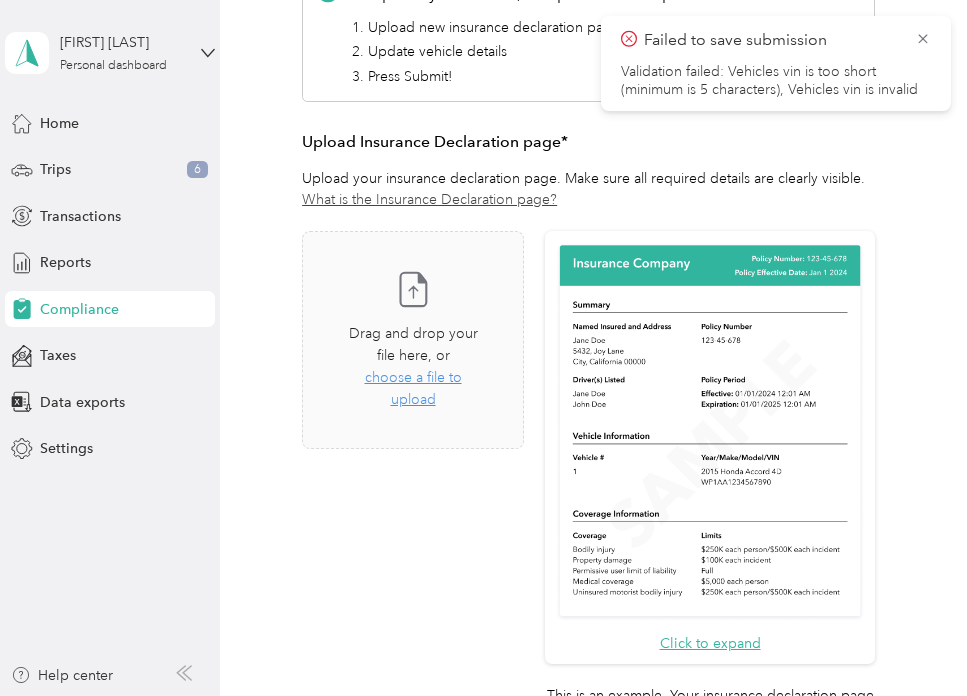 scroll, scrollTop: 339, scrollLeft: 0, axis: vertical 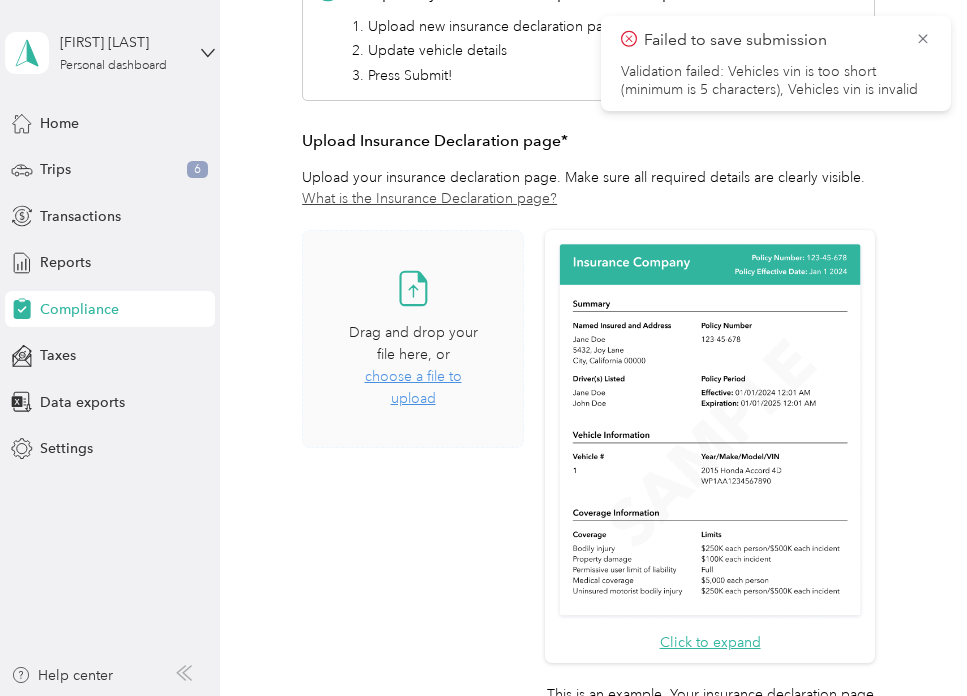click on "choose a file to upload" at bounding box center (413, 387) 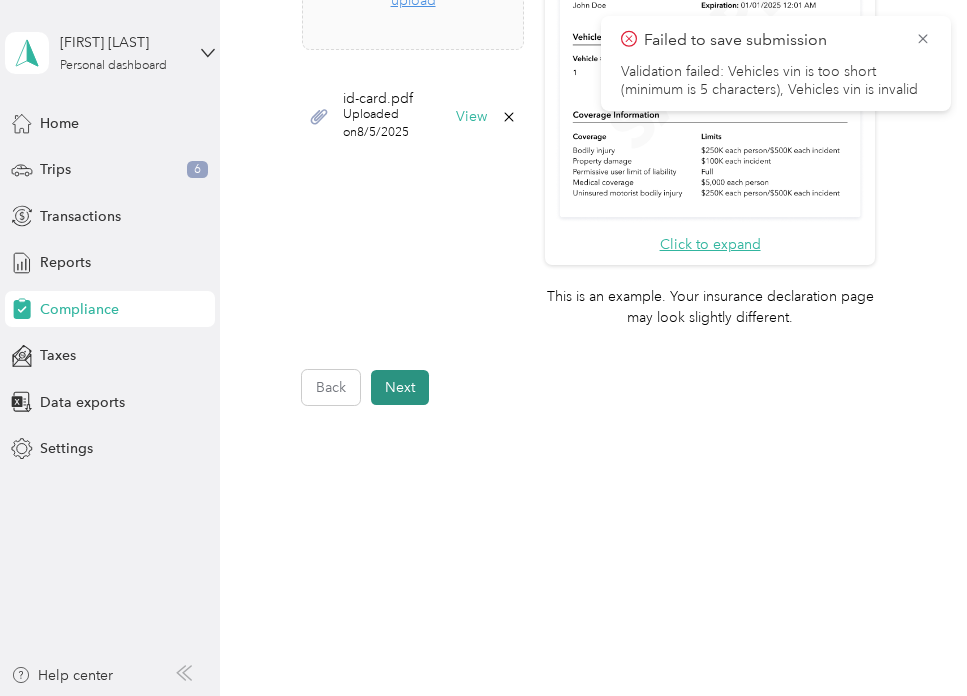 click on "Next" at bounding box center (400, 387) 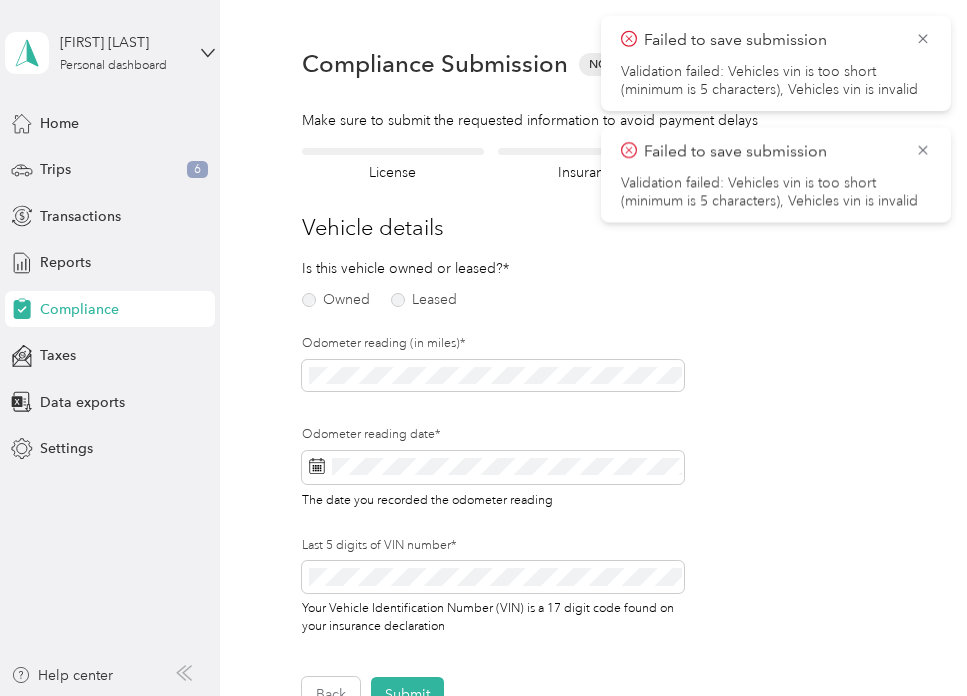 scroll, scrollTop: 24, scrollLeft: 0, axis: vertical 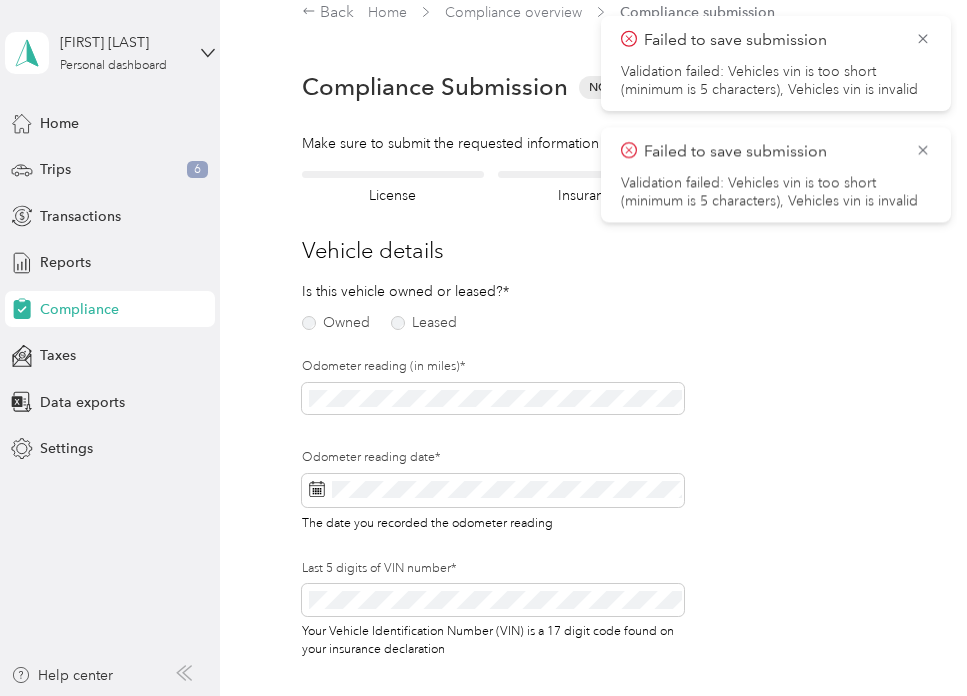 click on "Owned Leased" at bounding box center (371, 323) 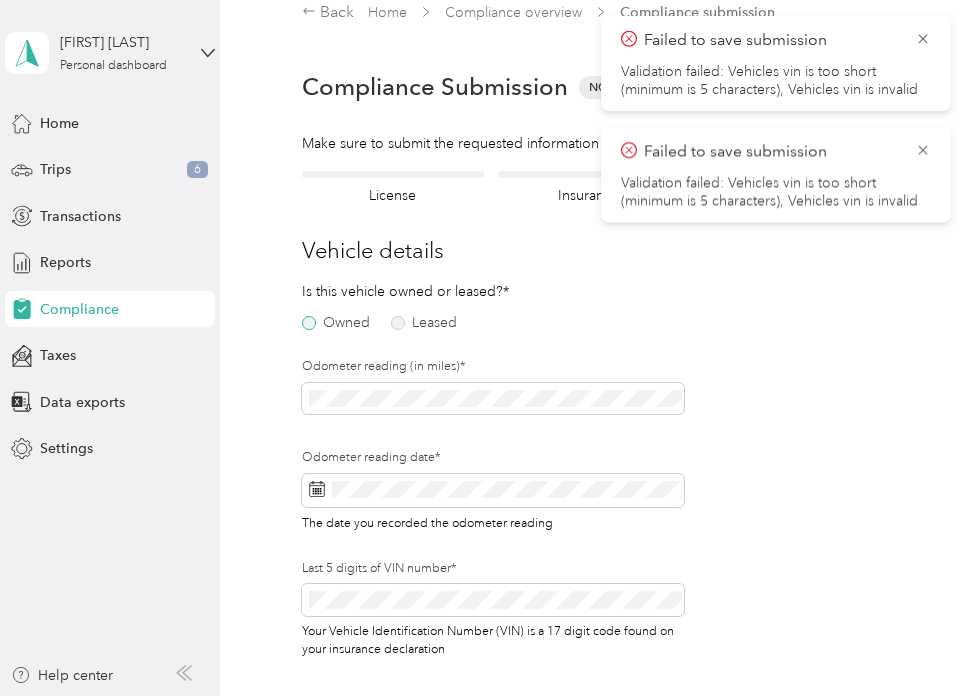 click on "Owned" at bounding box center (336, 323) 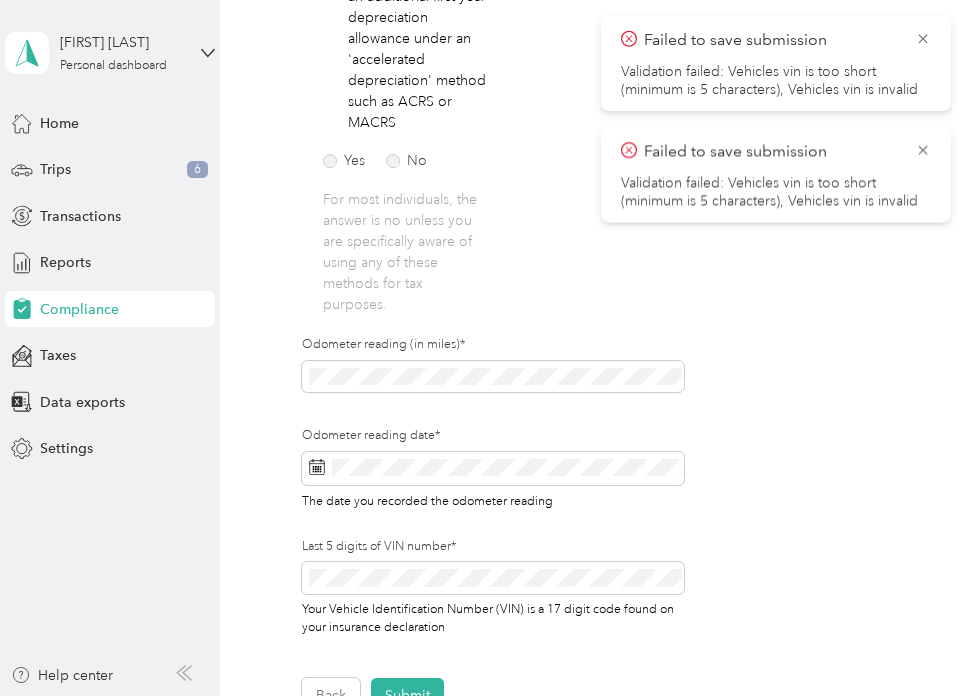 scroll, scrollTop: 606, scrollLeft: 0, axis: vertical 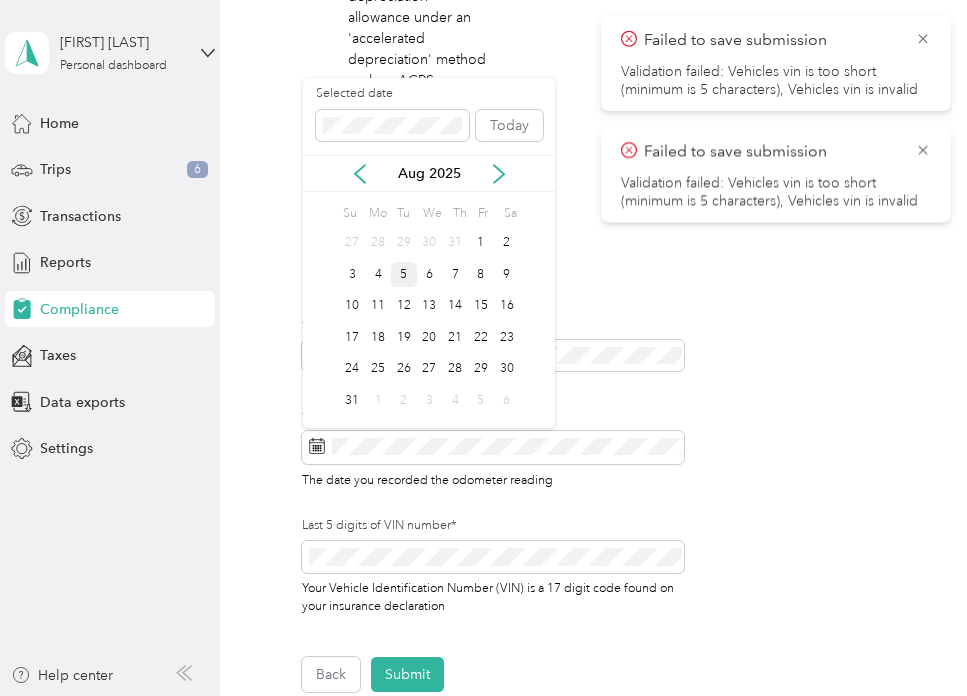 click on "5" at bounding box center [404, 274] 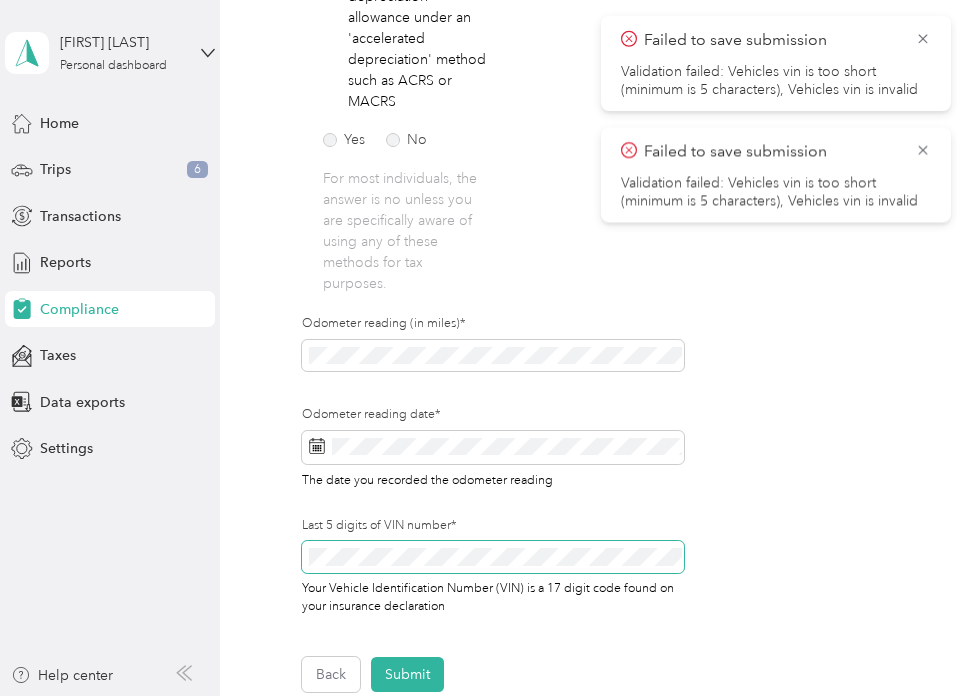 click at bounding box center [493, 557] 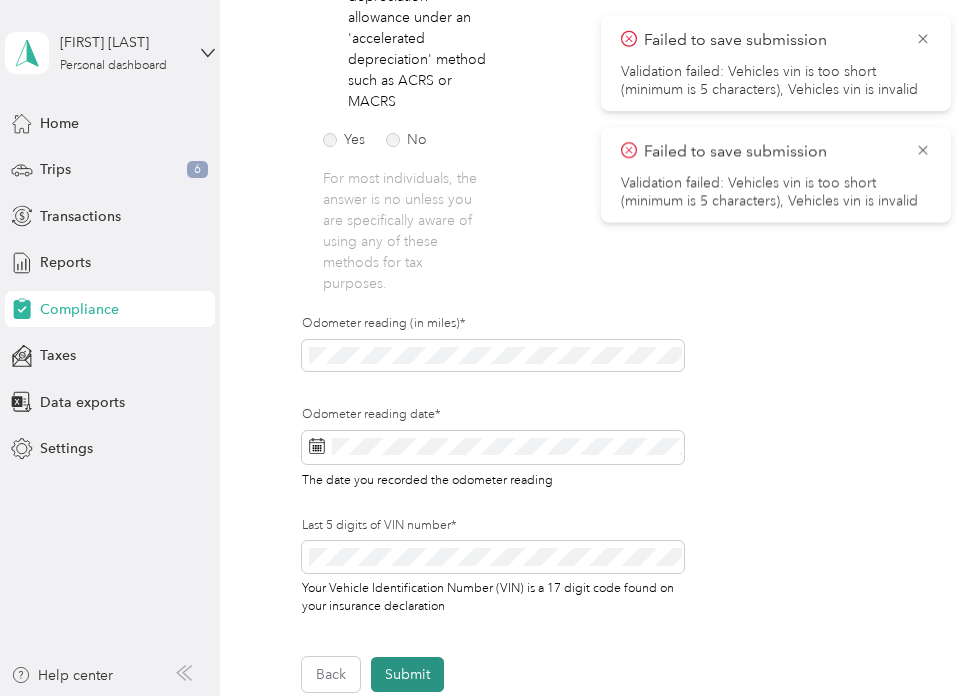 click on "Submit" at bounding box center [407, 674] 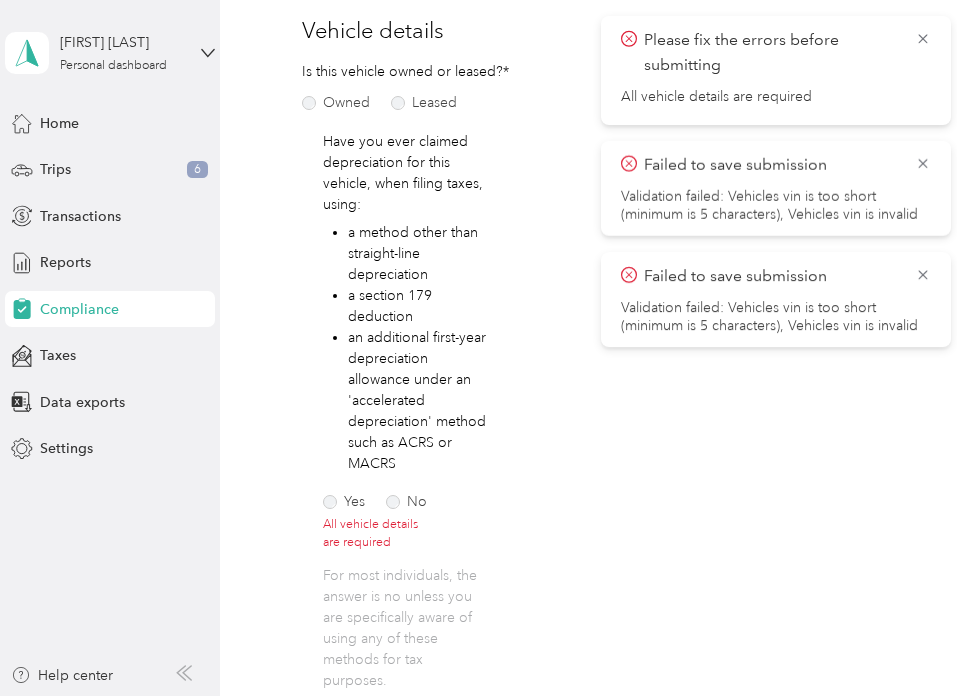 scroll, scrollTop: 249, scrollLeft: 0, axis: vertical 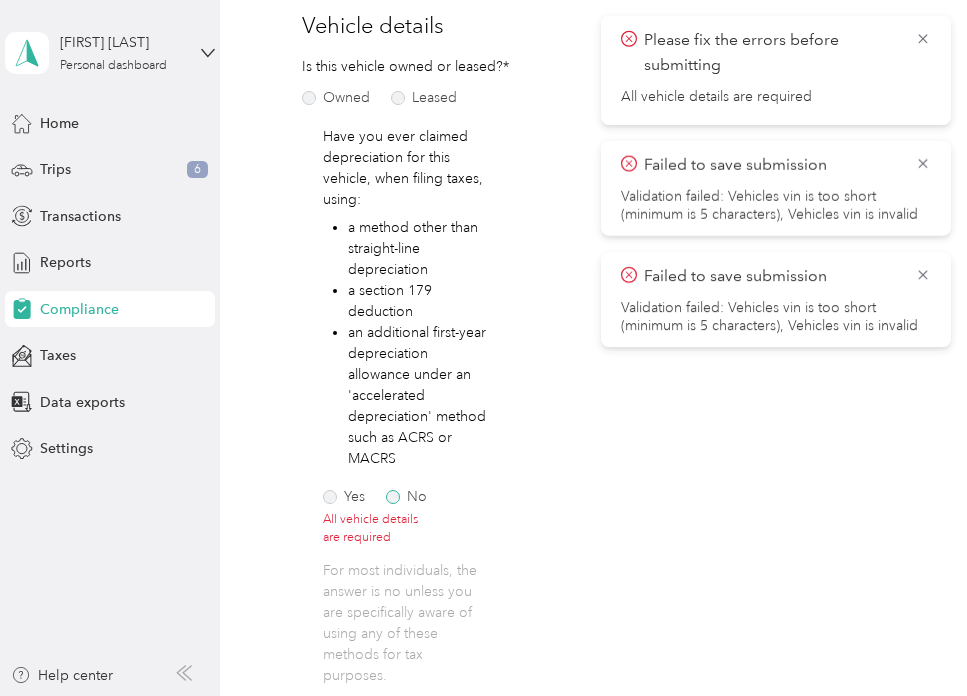 click on "No" at bounding box center (406, 497) 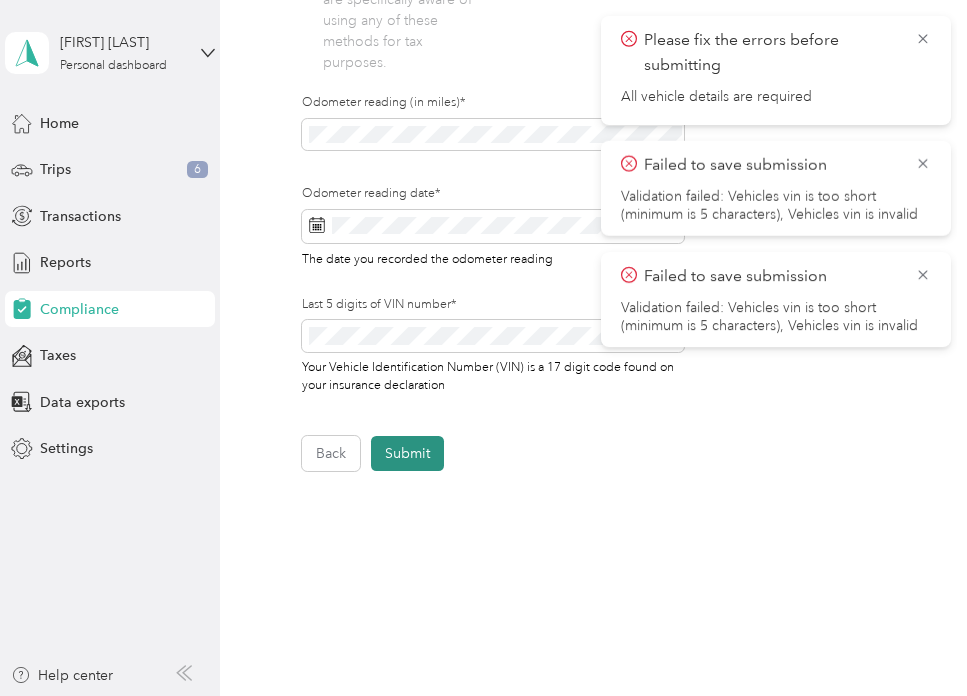 click on "Submit" at bounding box center [407, 453] 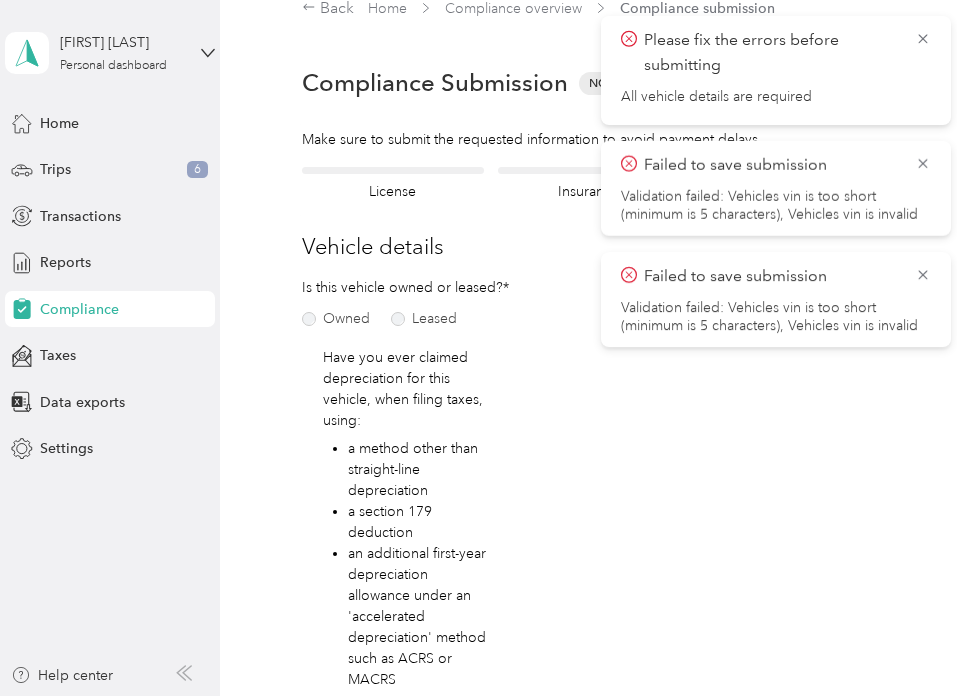 scroll, scrollTop: 24, scrollLeft: 0, axis: vertical 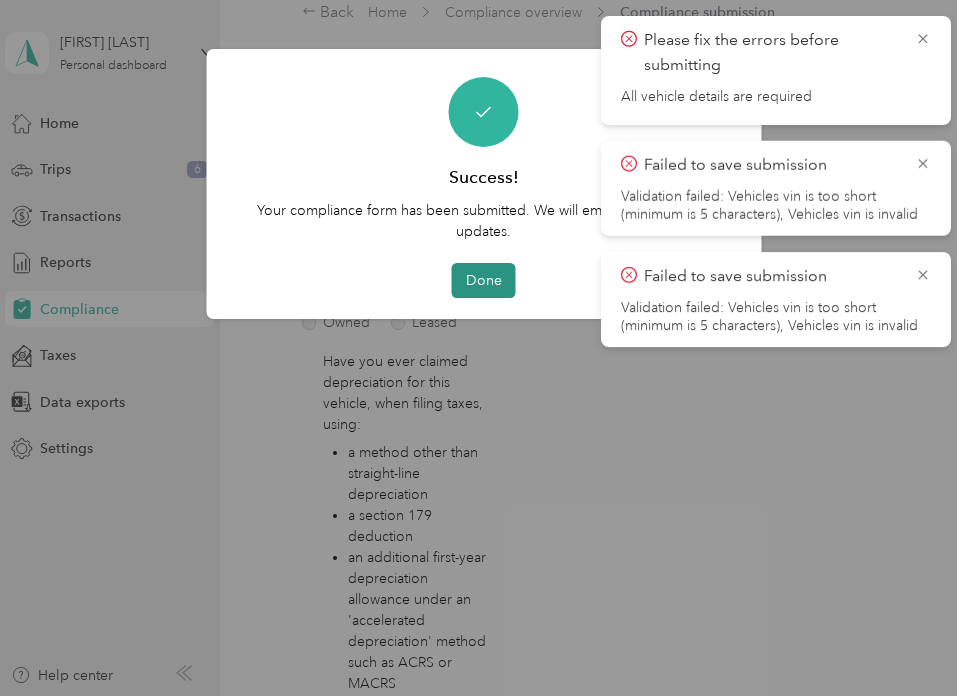 click on "Done" at bounding box center (484, 280) 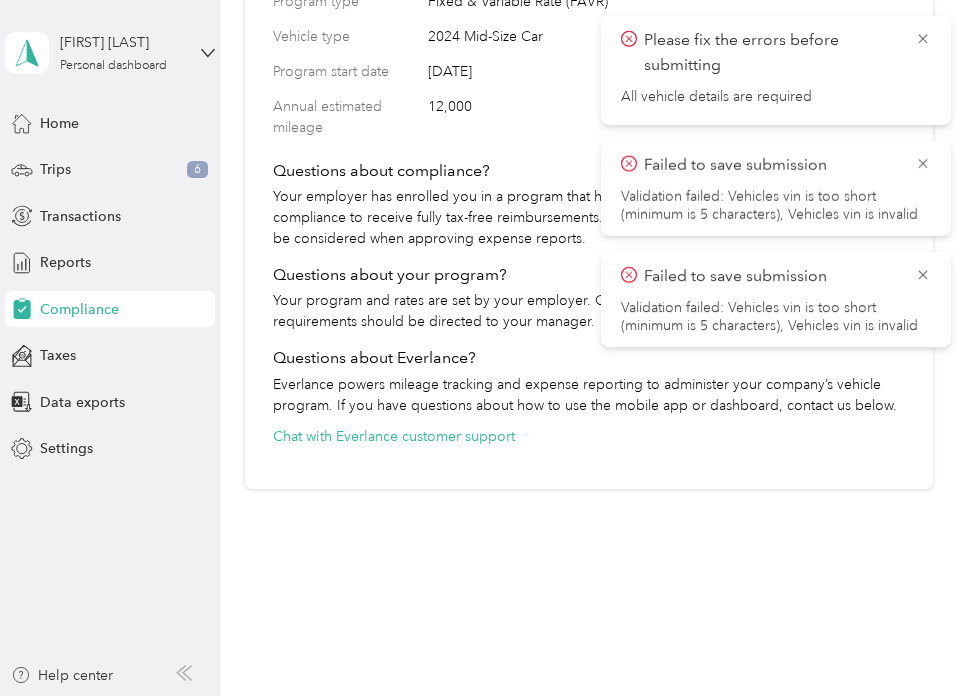 scroll, scrollTop: 0, scrollLeft: 0, axis: both 